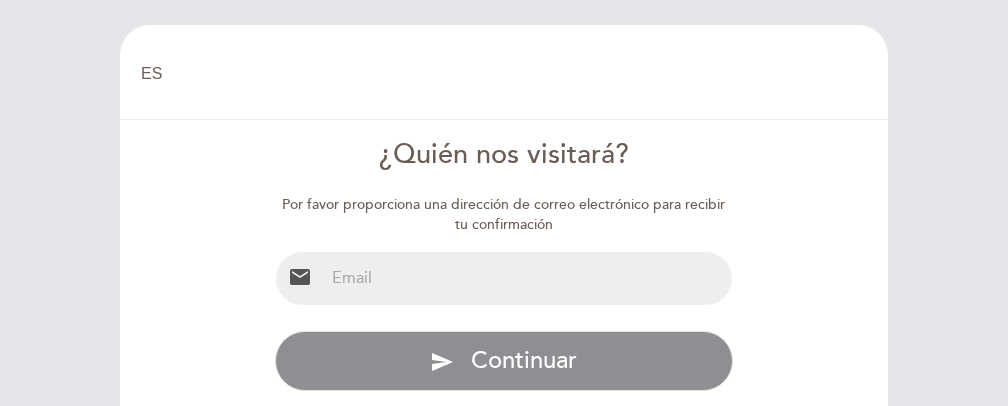 select on "es" 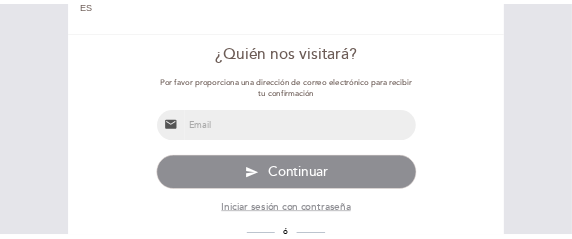 scroll, scrollTop: 111, scrollLeft: 0, axis: vertical 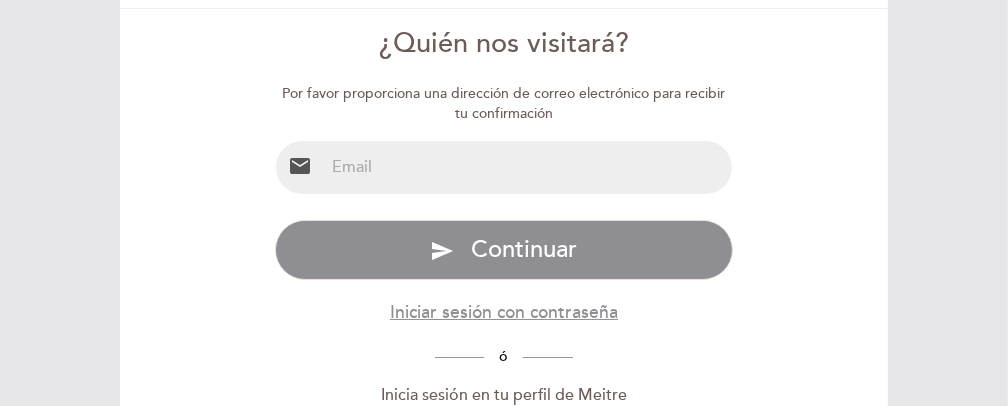 click at bounding box center (528, 167) 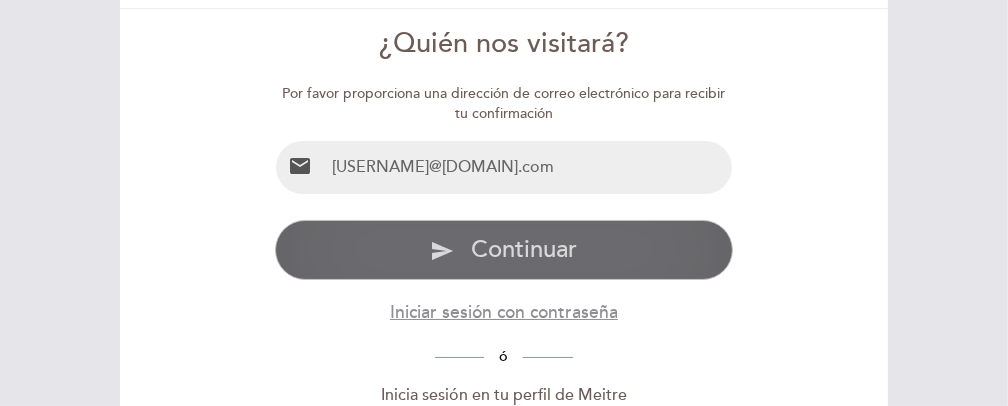type on "jmcespedes56@gmail.com" 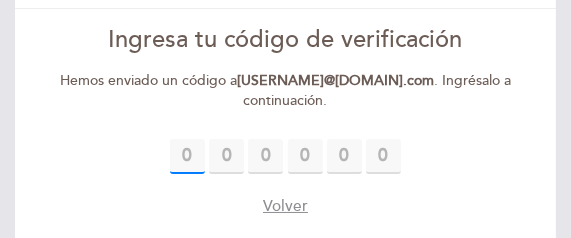 scroll, scrollTop: 111, scrollLeft: 0, axis: vertical 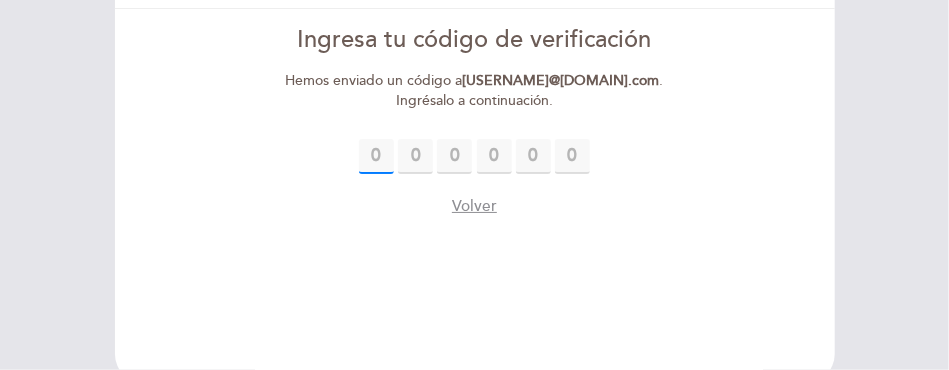 click at bounding box center (376, 156) 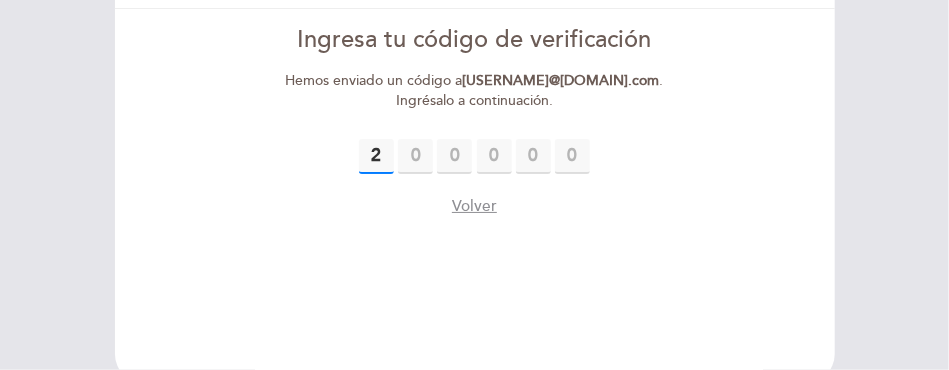 type on "2" 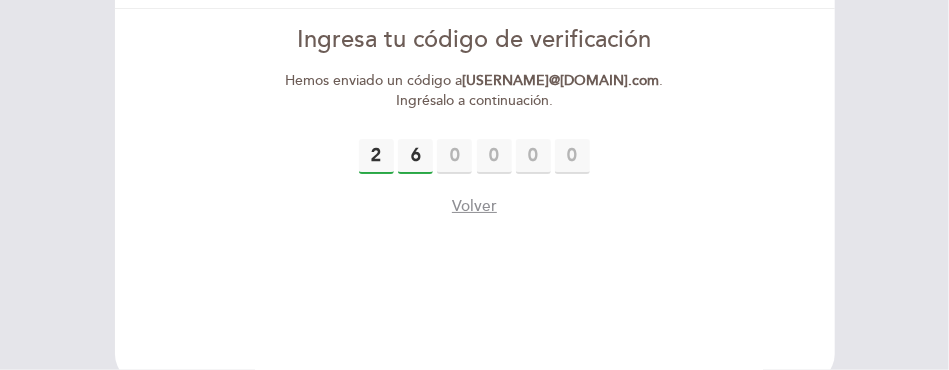 type on "6" 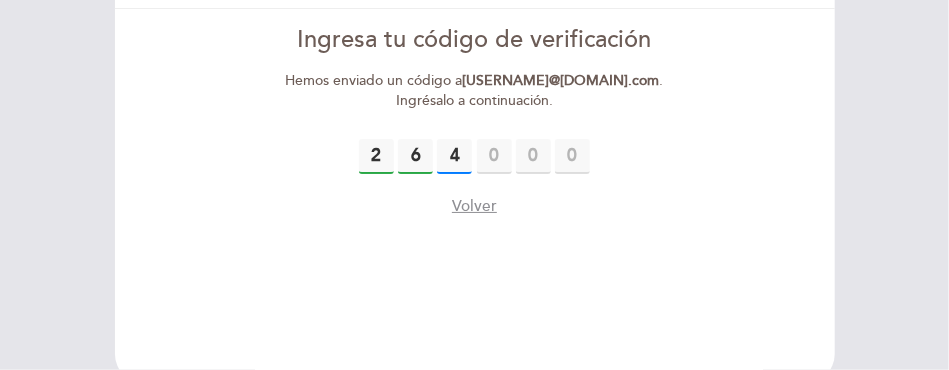 type on "4" 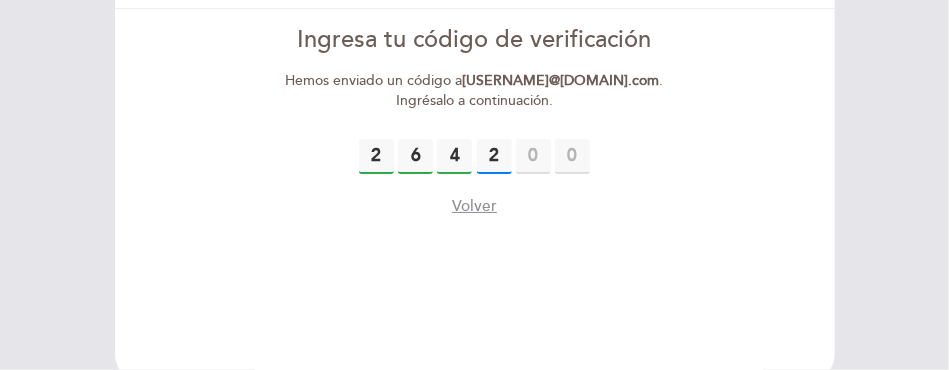 type on "2" 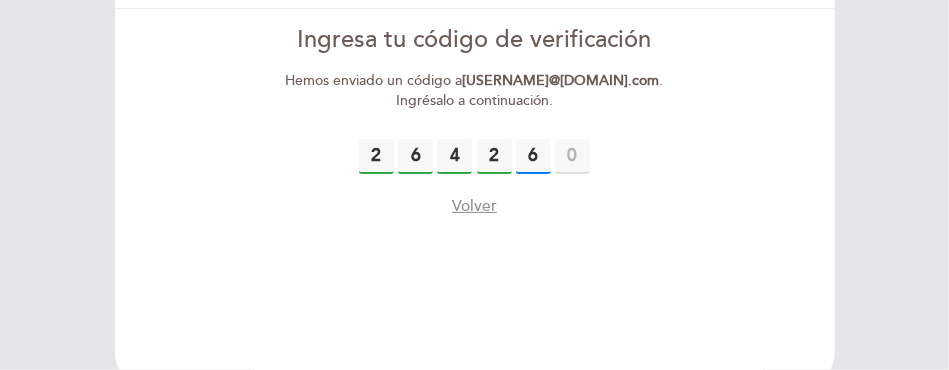 type on "6" 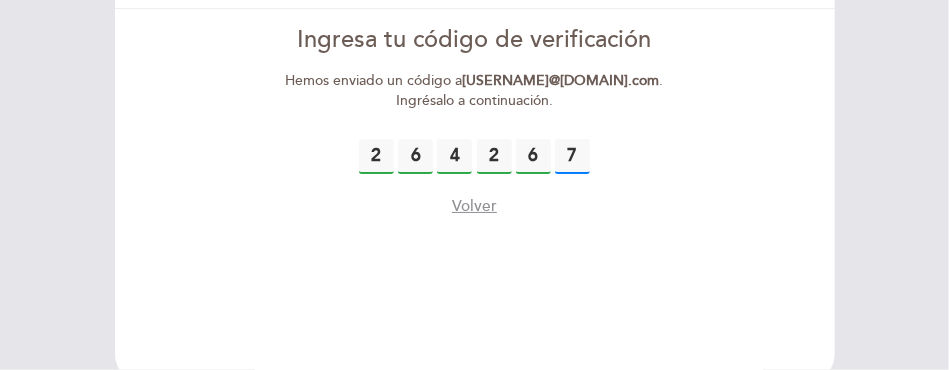 type on "7" 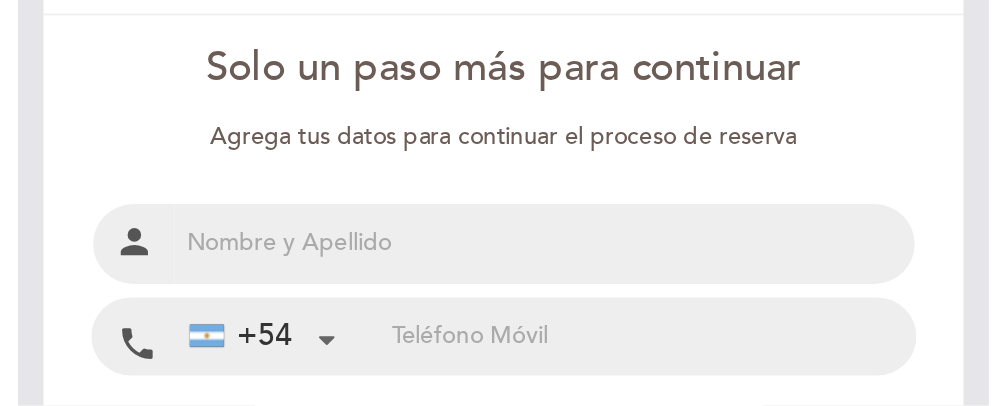scroll, scrollTop: 111, scrollLeft: 0, axis: vertical 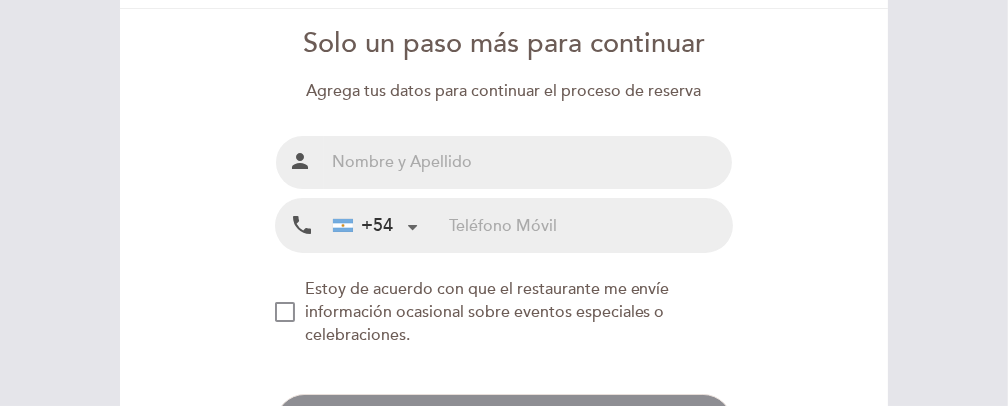 click at bounding box center [528, 162] 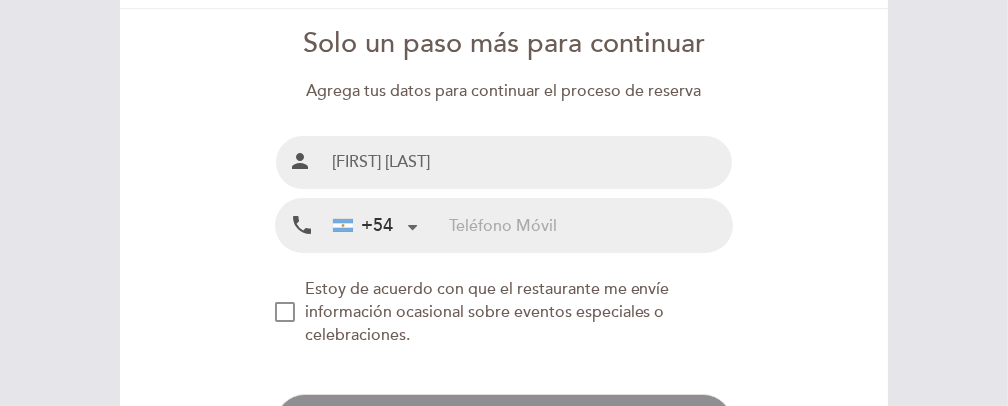 type on "[FIRST] [LAST]" 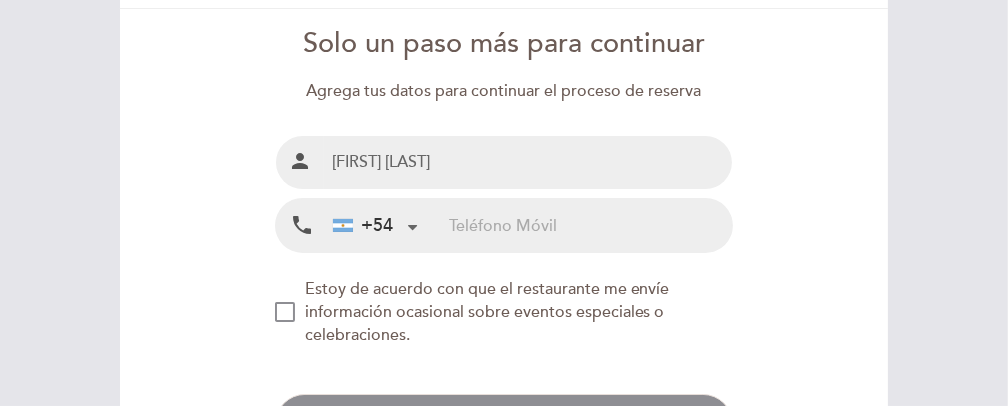 click at bounding box center [590, 225] 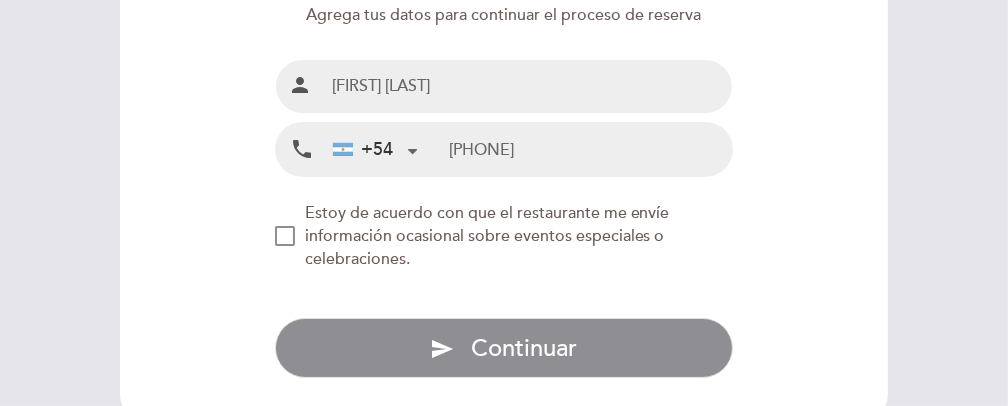 scroll, scrollTop: 222, scrollLeft: 0, axis: vertical 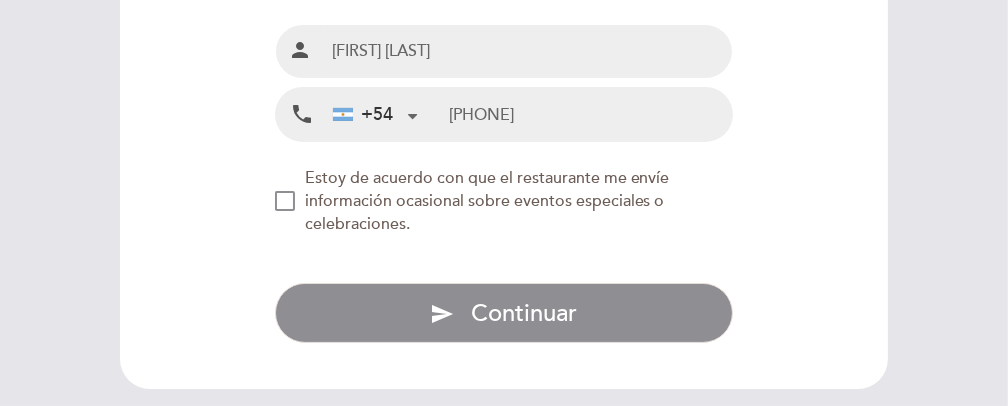 type on "2615094490" 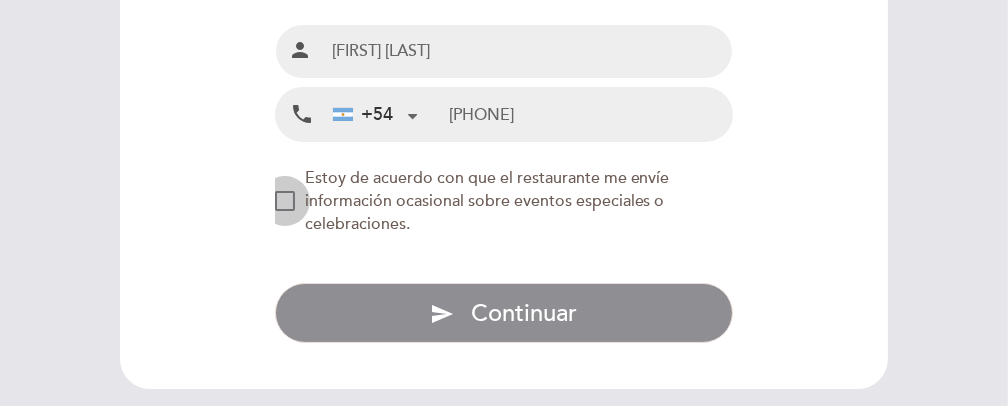 click at bounding box center (285, 201) 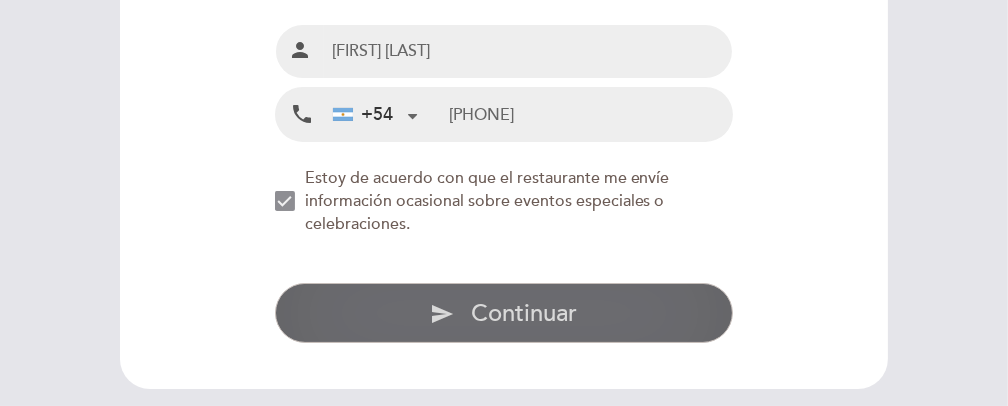 click on "Continuar" at bounding box center (524, 313) 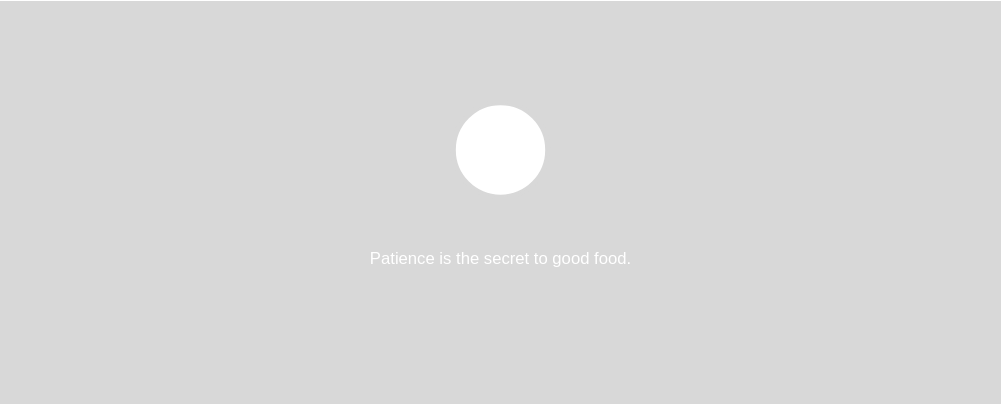 scroll, scrollTop: 0, scrollLeft: 0, axis: both 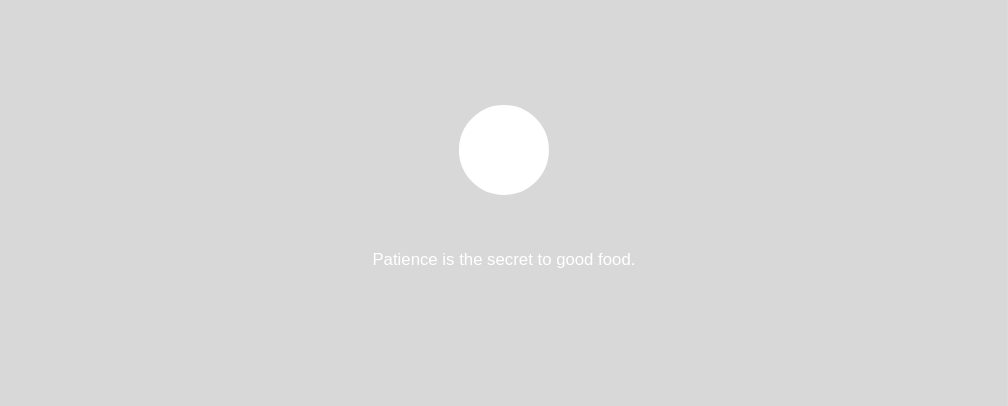 select on "es" 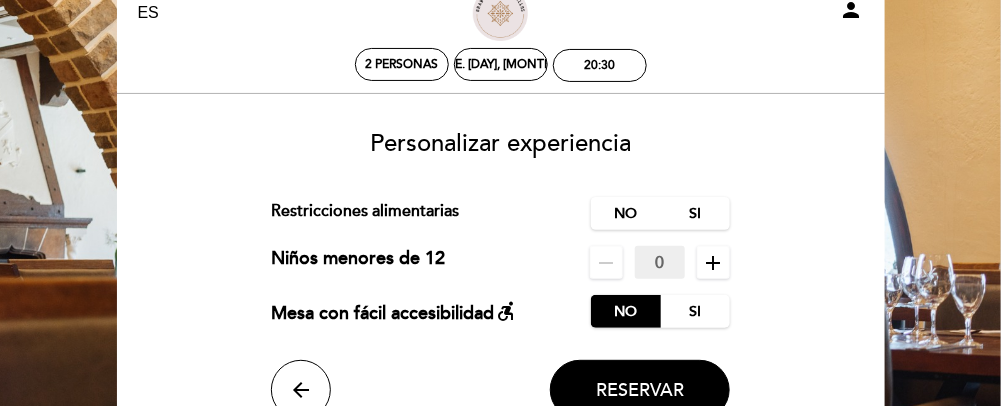 scroll, scrollTop: 111, scrollLeft: 0, axis: vertical 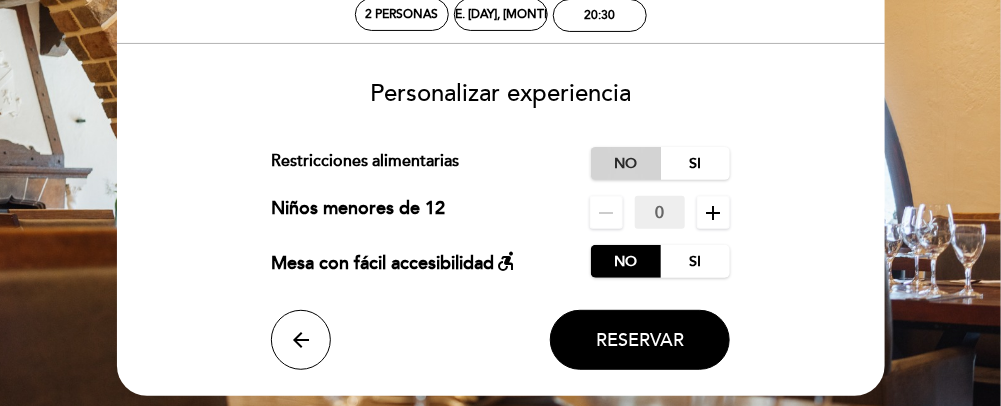 click on "No" at bounding box center [626, 163] 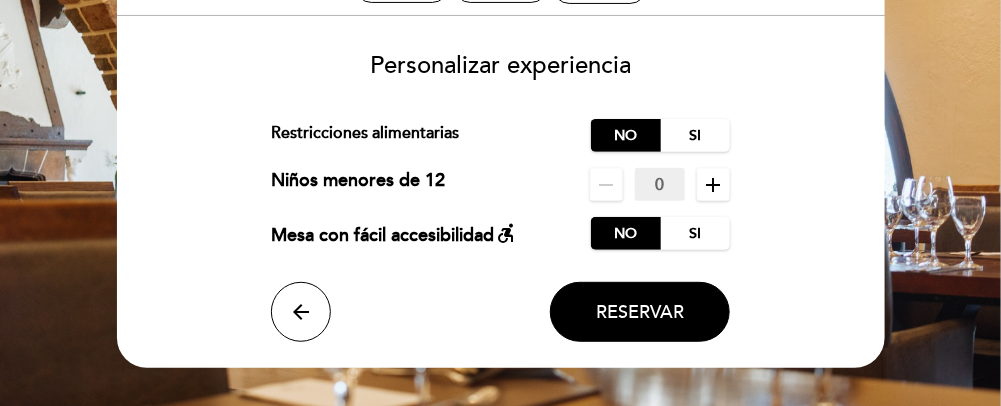 scroll, scrollTop: 222, scrollLeft: 0, axis: vertical 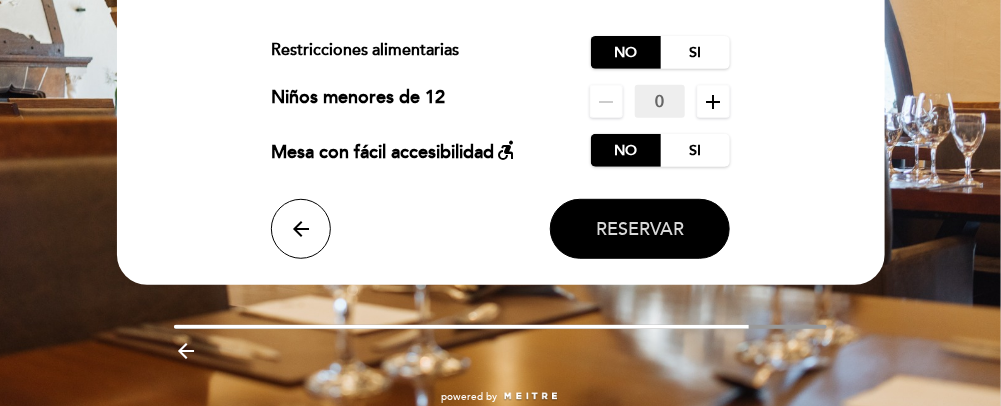 click on "Reservar" at bounding box center (640, 230) 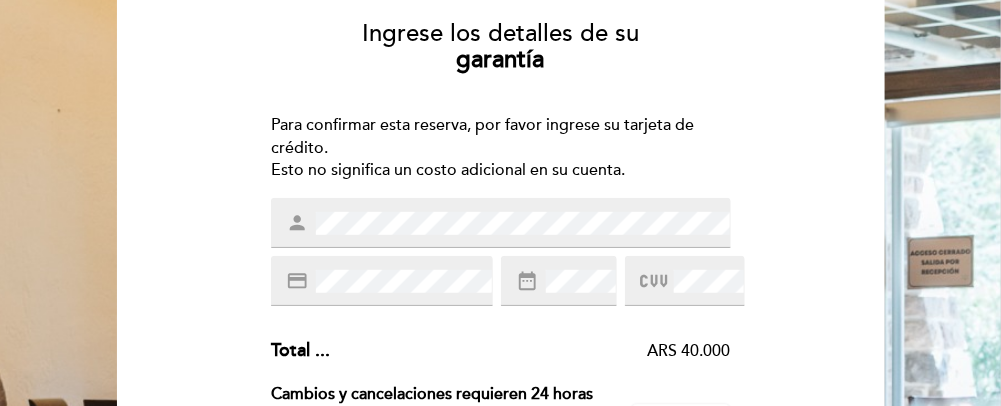 scroll, scrollTop: 222, scrollLeft: 0, axis: vertical 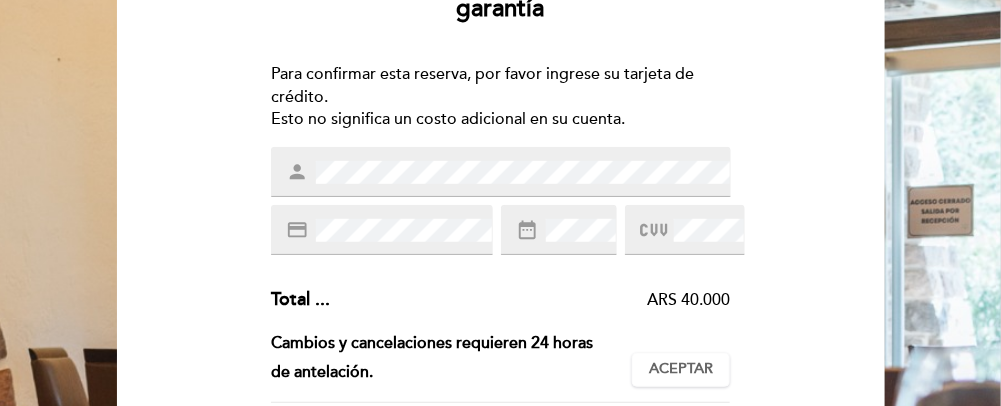 click at bounding box center (653, 230) 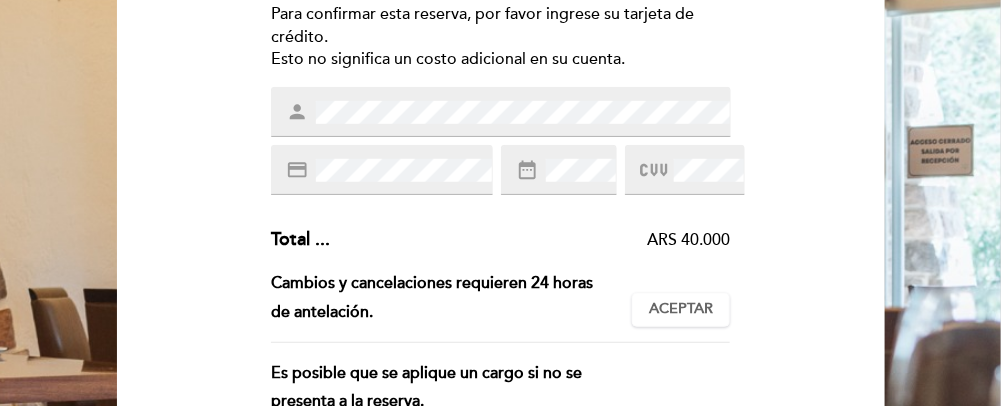 scroll, scrollTop: 333, scrollLeft: 0, axis: vertical 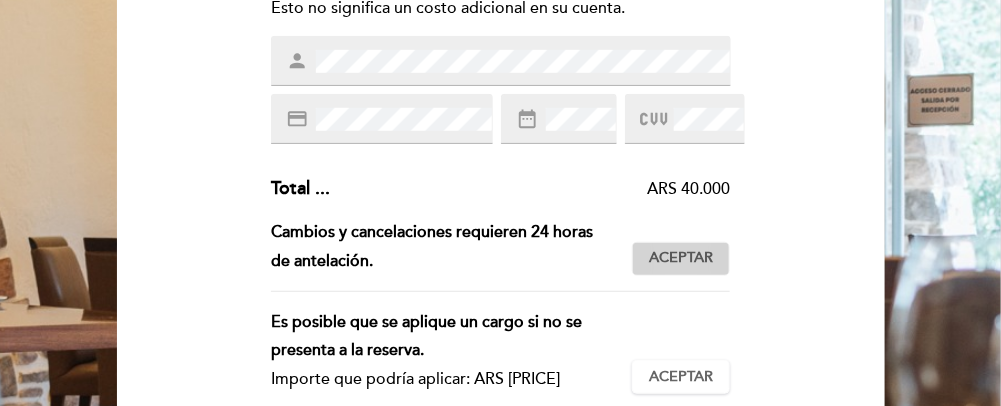 click on "Aceptar" at bounding box center (681, 258) 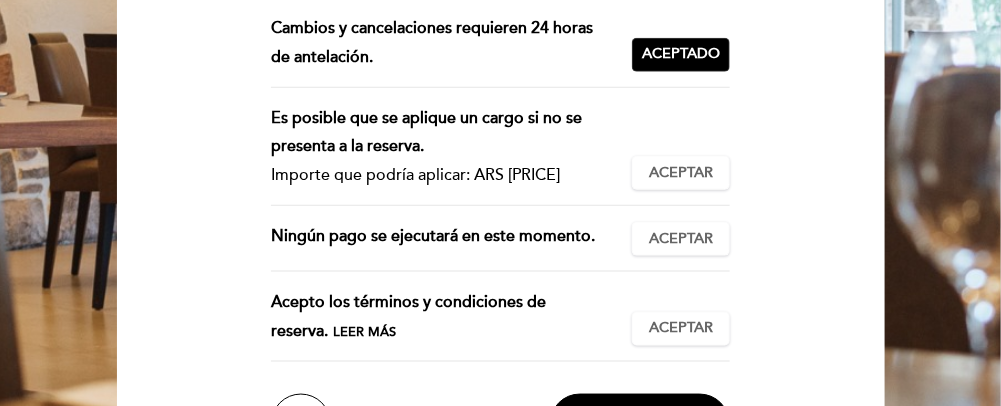 scroll, scrollTop: 555, scrollLeft: 0, axis: vertical 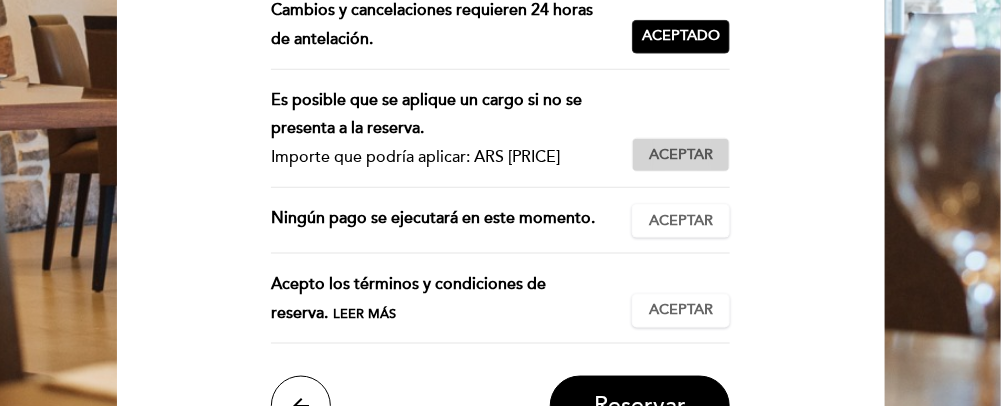 click on "Aceptar" at bounding box center [681, 155] 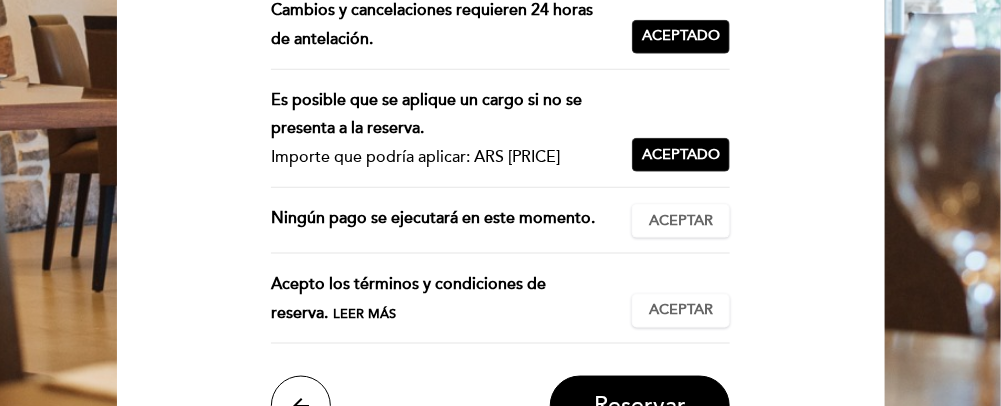 scroll, scrollTop: 666, scrollLeft: 0, axis: vertical 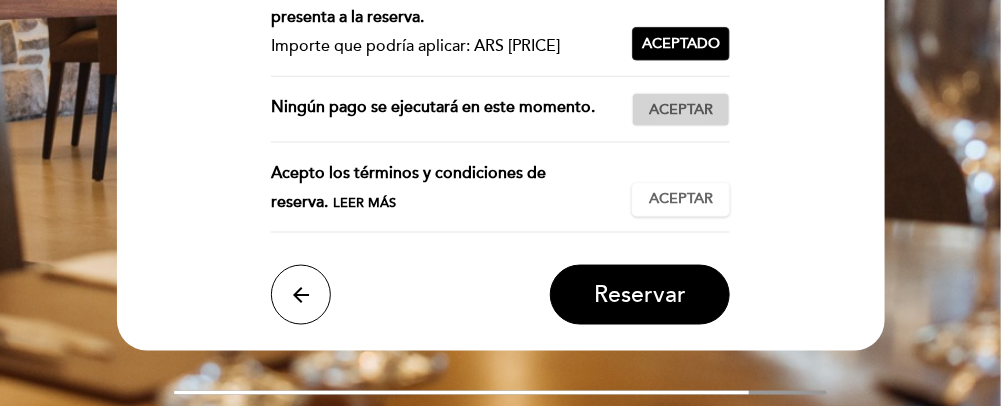 click on "Aceptar" at bounding box center (681, 110) 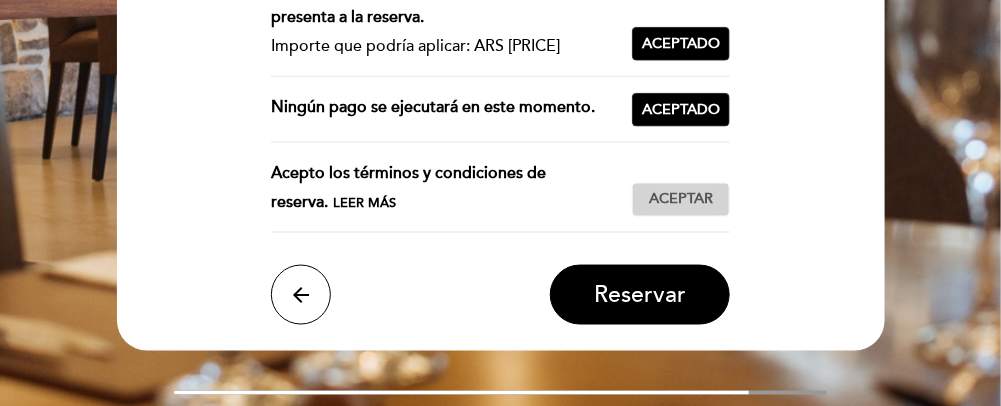 click on "Aceptar" at bounding box center (681, 199) 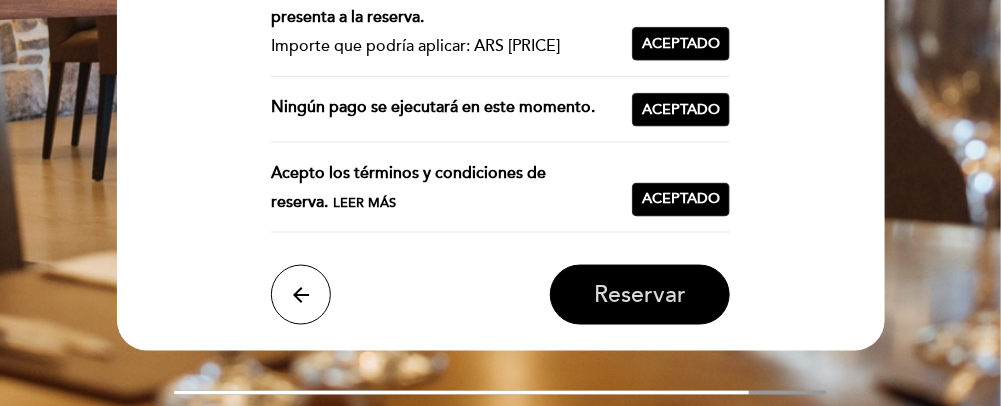 click on "Reservar" at bounding box center [640, 295] 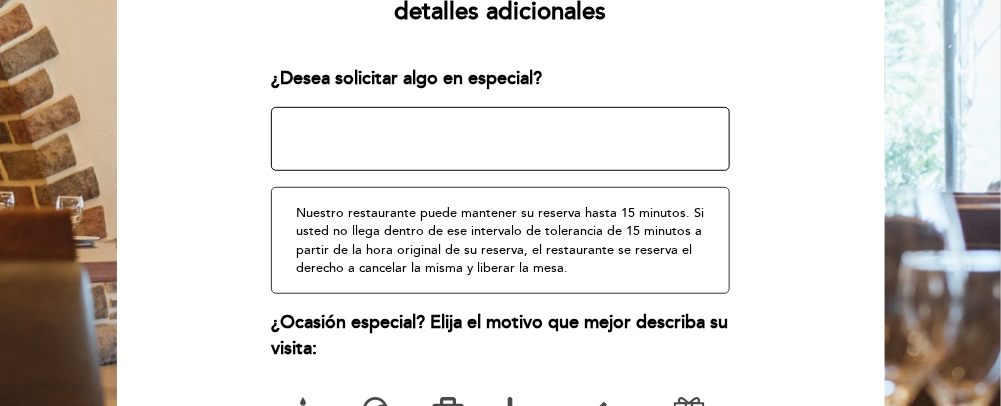 scroll, scrollTop: 308, scrollLeft: 0, axis: vertical 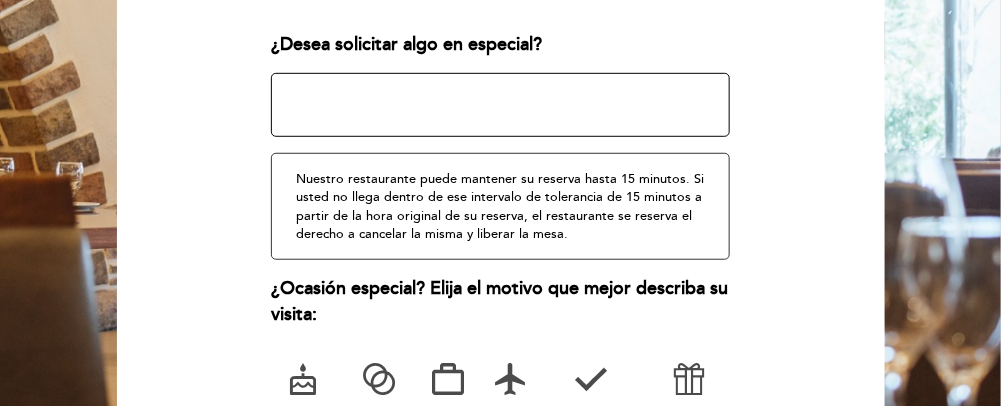 click at bounding box center (500, 105) 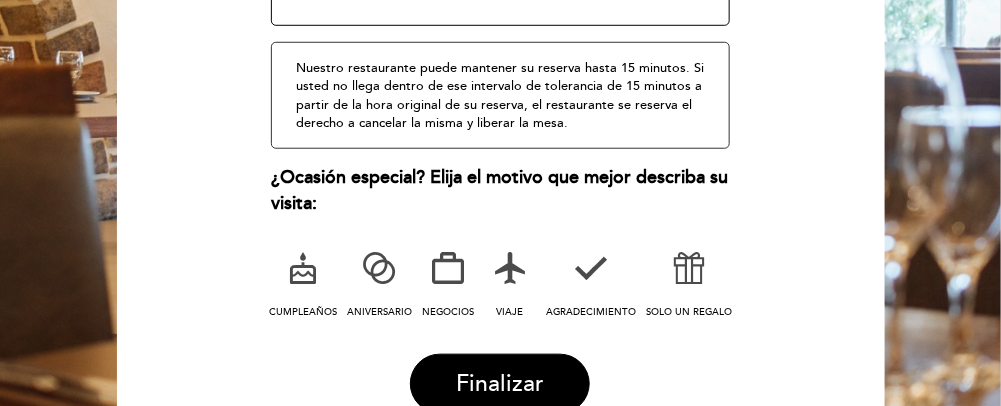 scroll, scrollTop: 530, scrollLeft: 0, axis: vertical 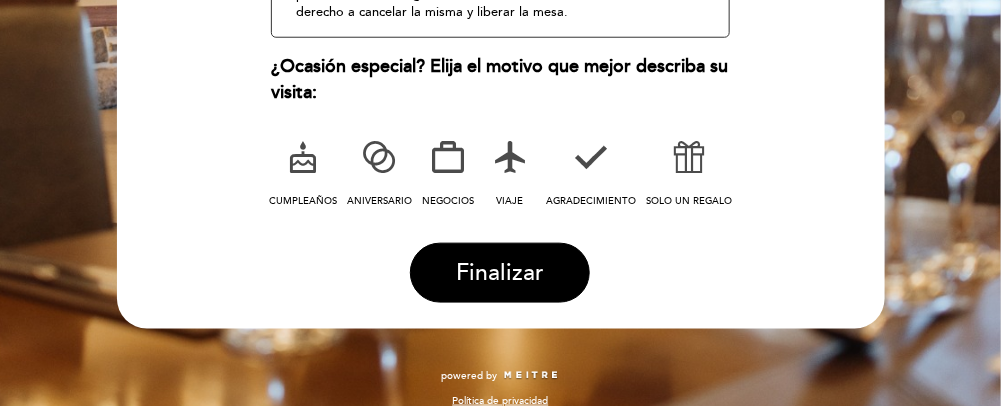 click at bounding box center (689, 157) 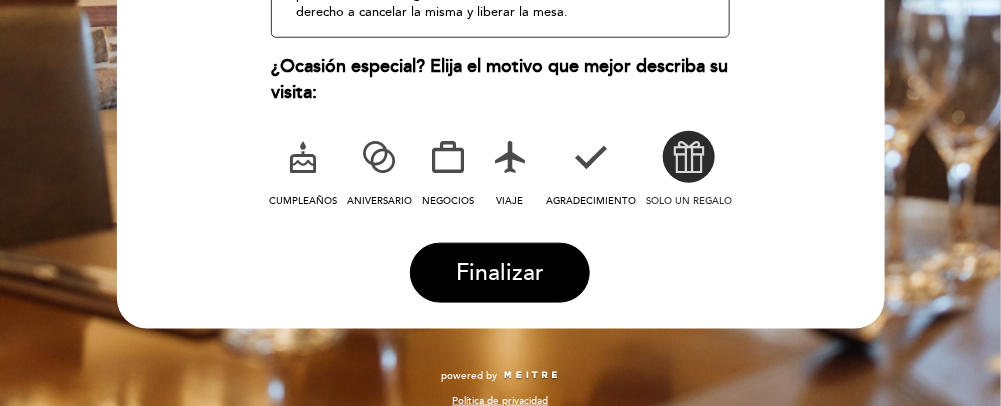 click at bounding box center [689, 157] 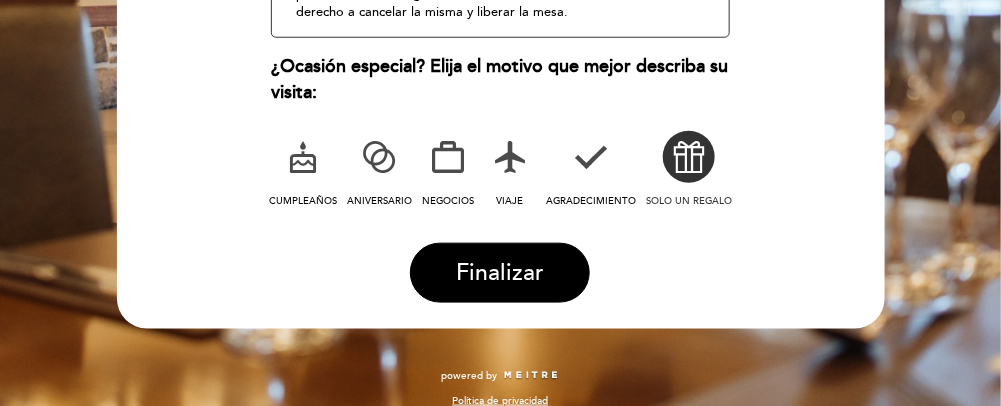 click on "¿Ocasión especial? Elija el motivo que mejor describa su visita:
CUMPLEAÑOS
ANIVERSARIO
NEGOCIOS
VIAJE" at bounding box center (500, 132) 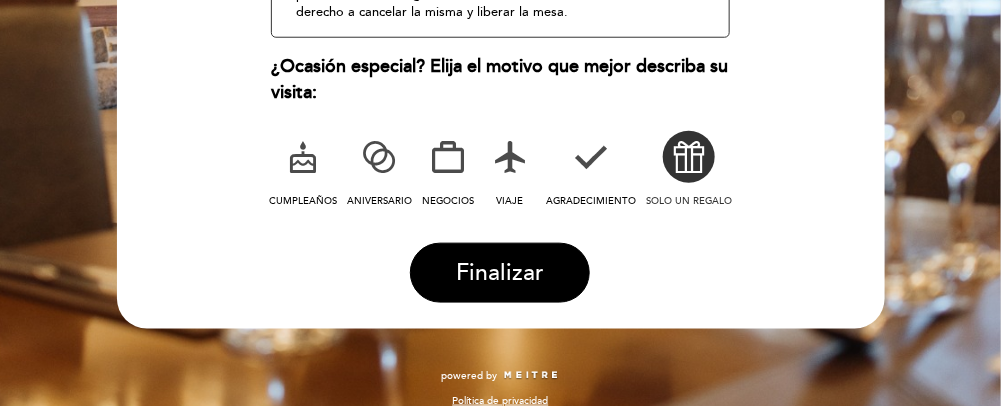 click at bounding box center [591, 157] 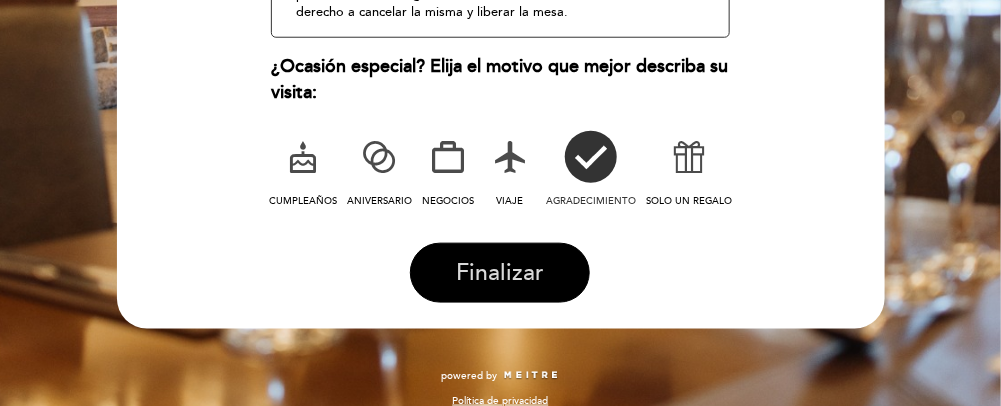 click on "Finalizar" at bounding box center [500, 273] 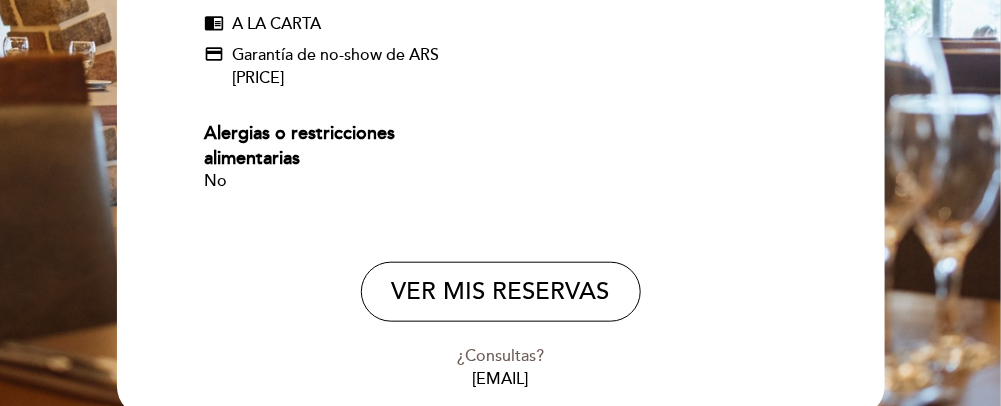 scroll, scrollTop: 526, scrollLeft: 0, axis: vertical 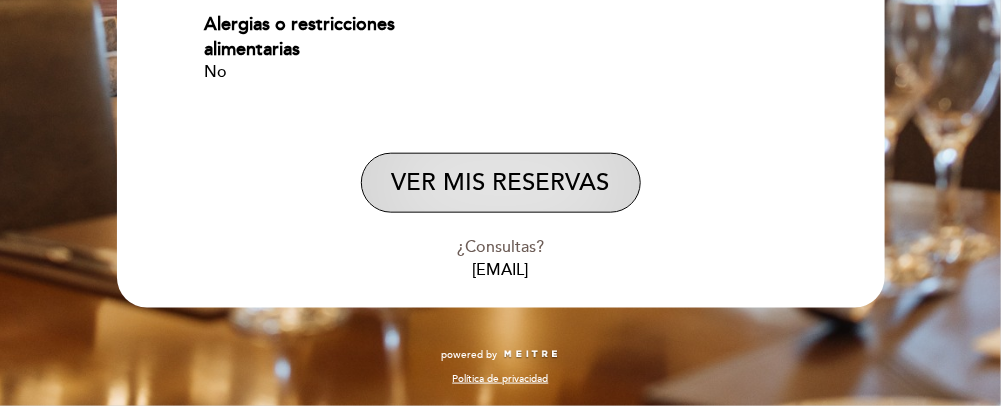 click on "VER MIS RESERVAS" at bounding box center [501, 183] 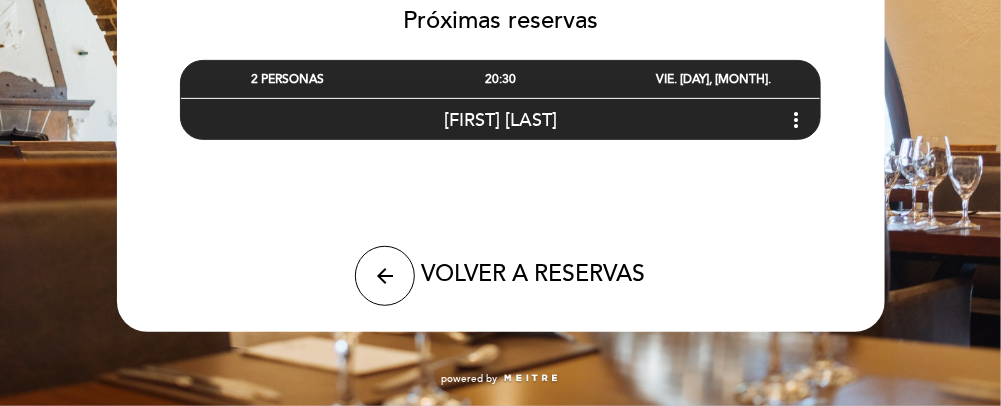 scroll, scrollTop: 0, scrollLeft: 0, axis: both 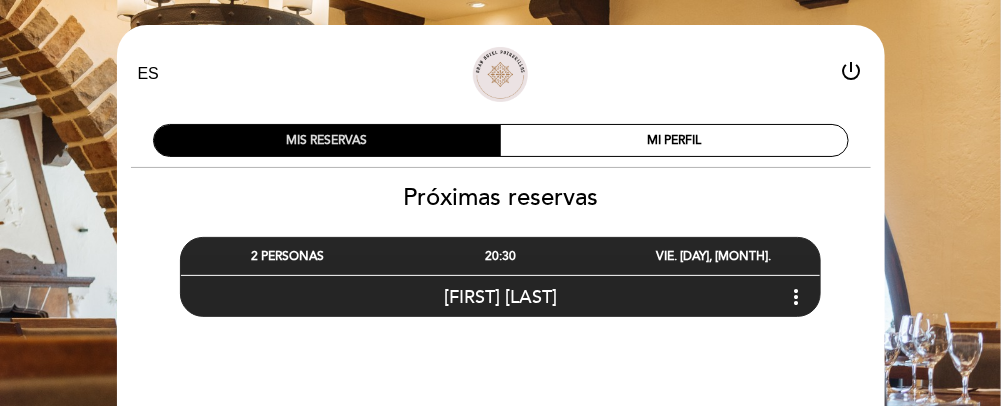 click on "MIS RESERVAS" at bounding box center [327, 140] 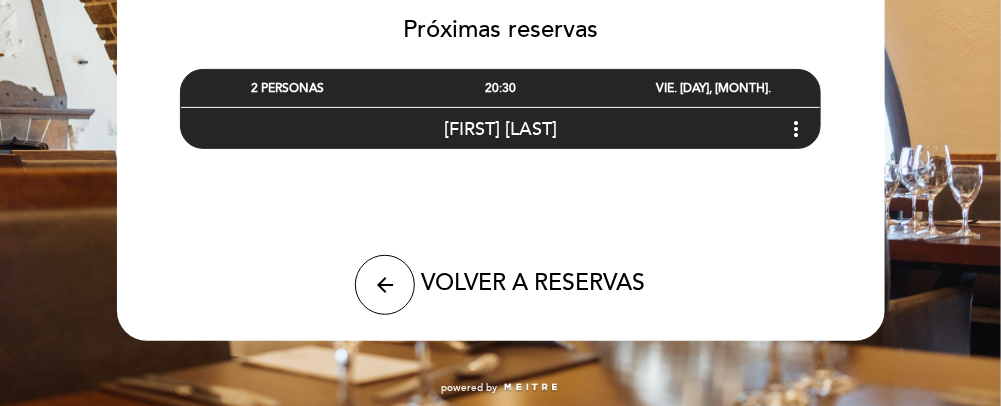 scroll, scrollTop: 180, scrollLeft: 0, axis: vertical 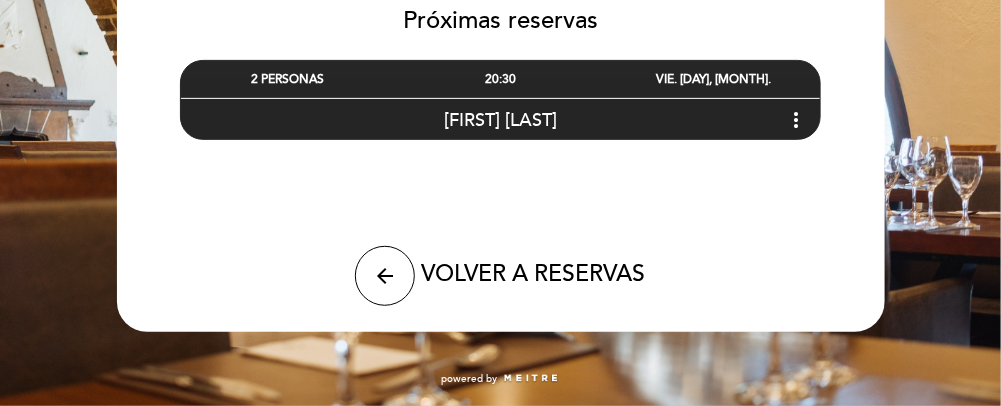 click on "VOLVER A RESERVAS" at bounding box center [533, 274] 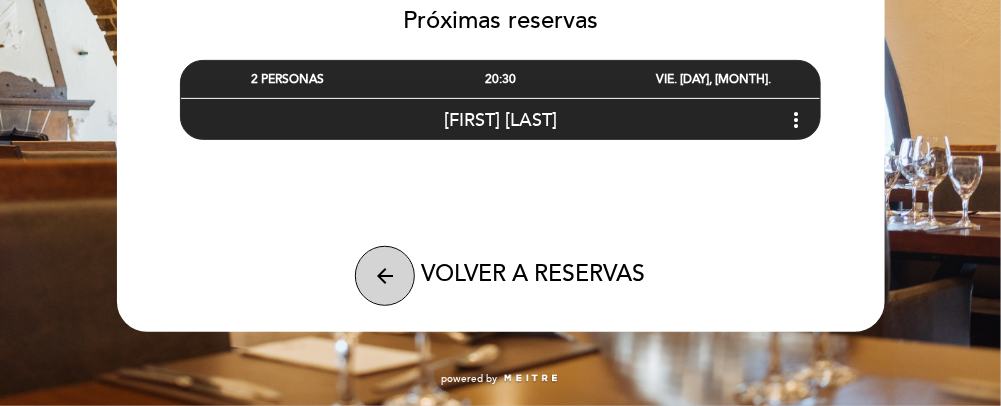 click on "arrow_back" at bounding box center (385, 276) 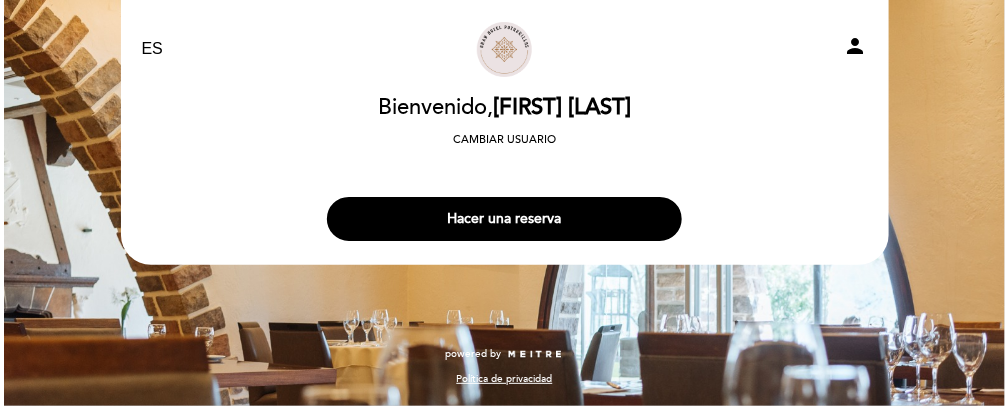 scroll, scrollTop: 0, scrollLeft: 0, axis: both 